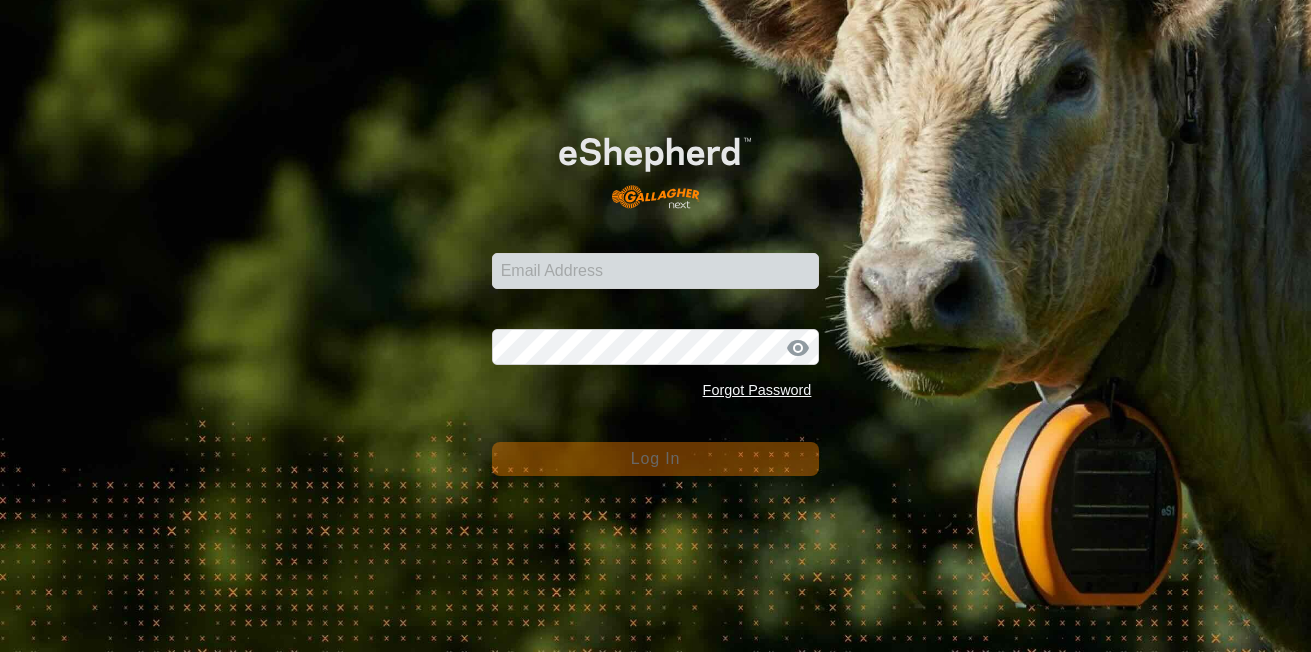 scroll, scrollTop: 0, scrollLeft: 0, axis: both 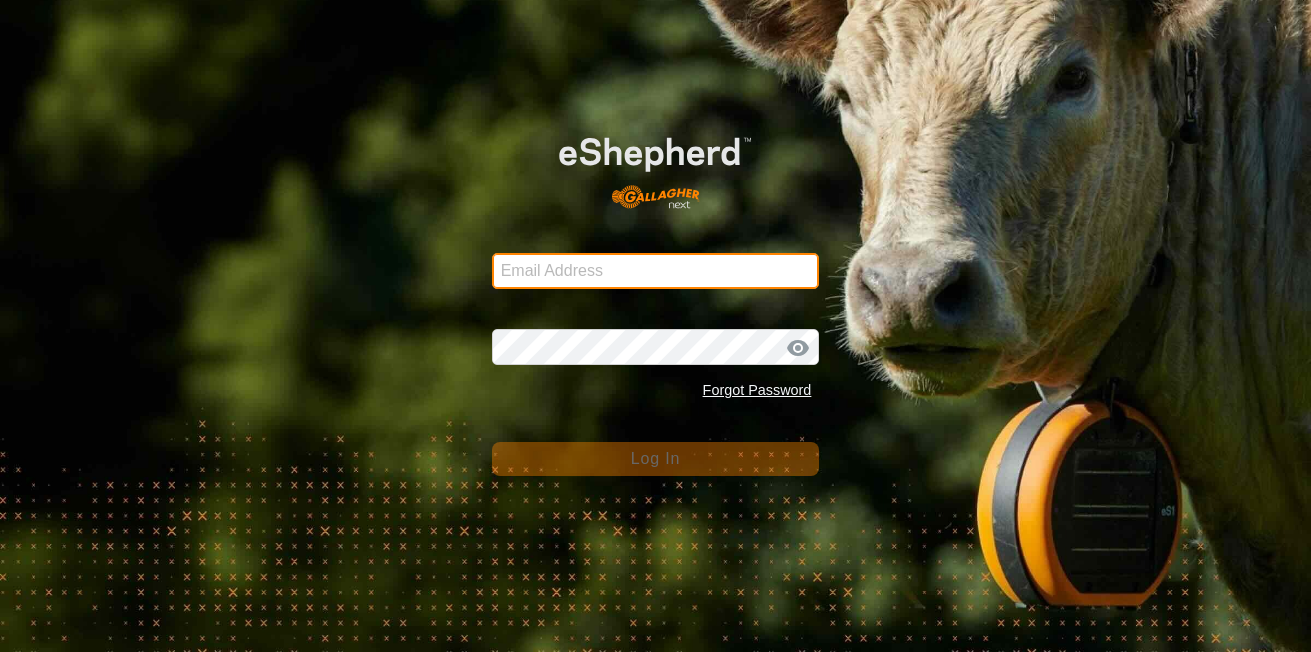 type on "[EMAIL_ADDRESS][DOMAIN_NAME]" 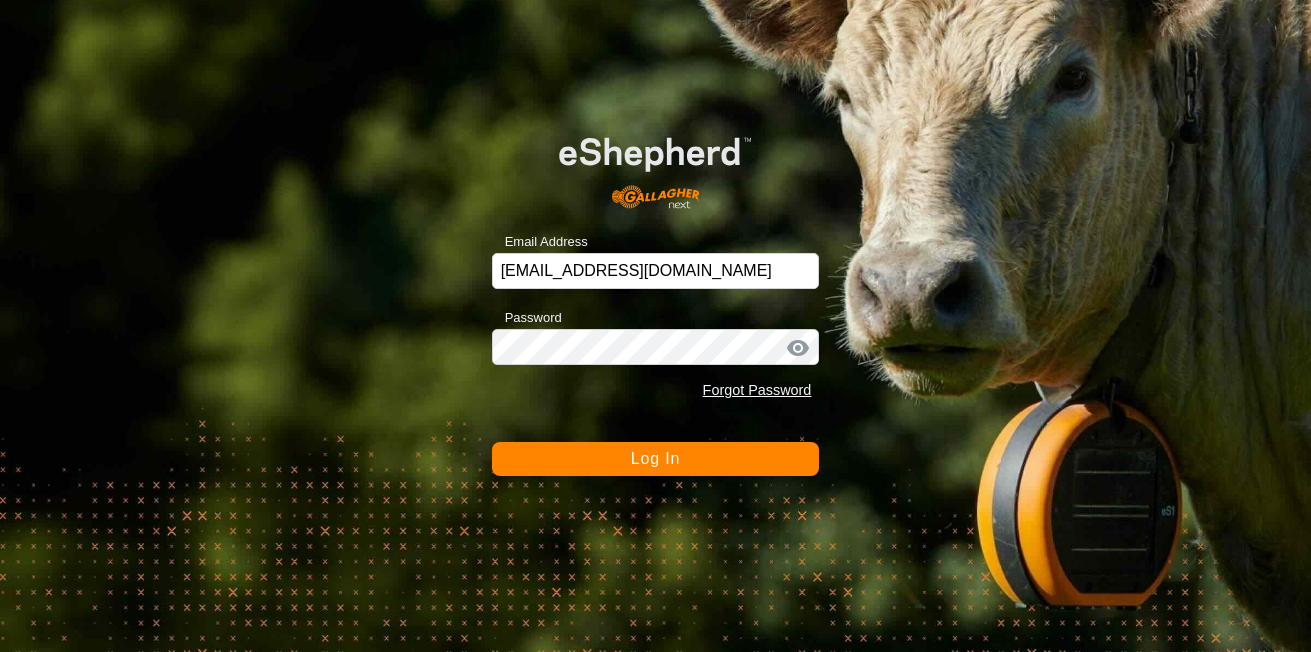 click 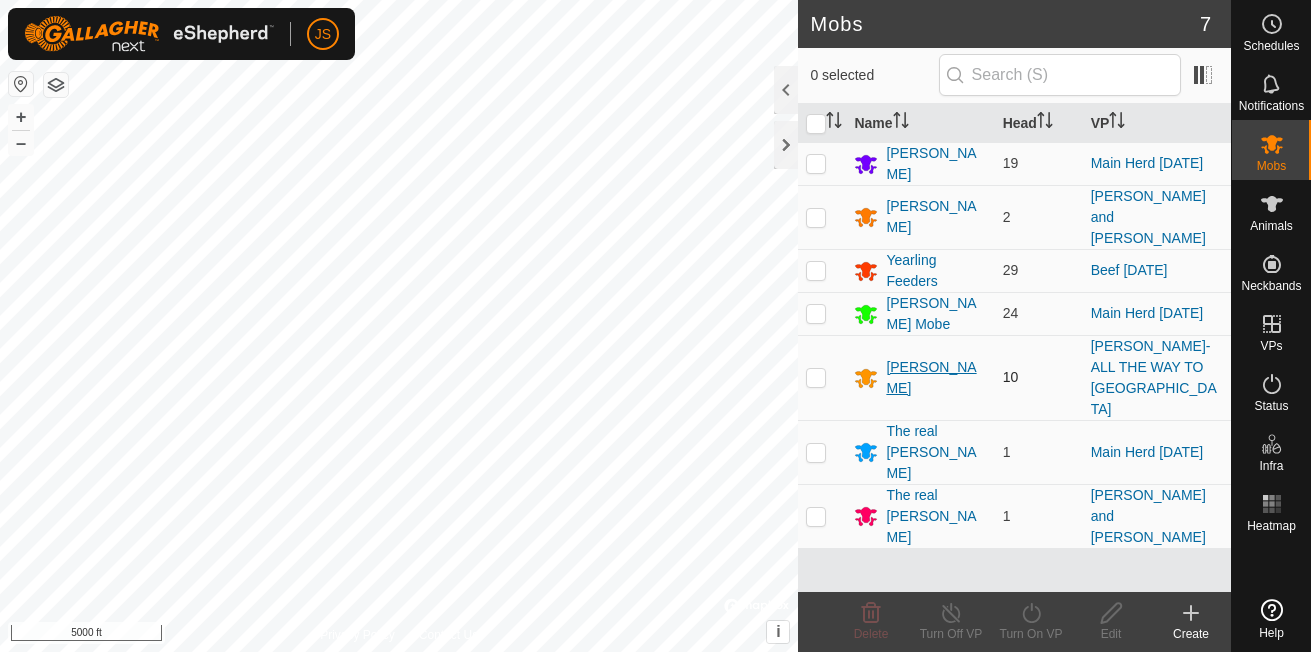 click on "[PERSON_NAME]" at bounding box center (936, 378) 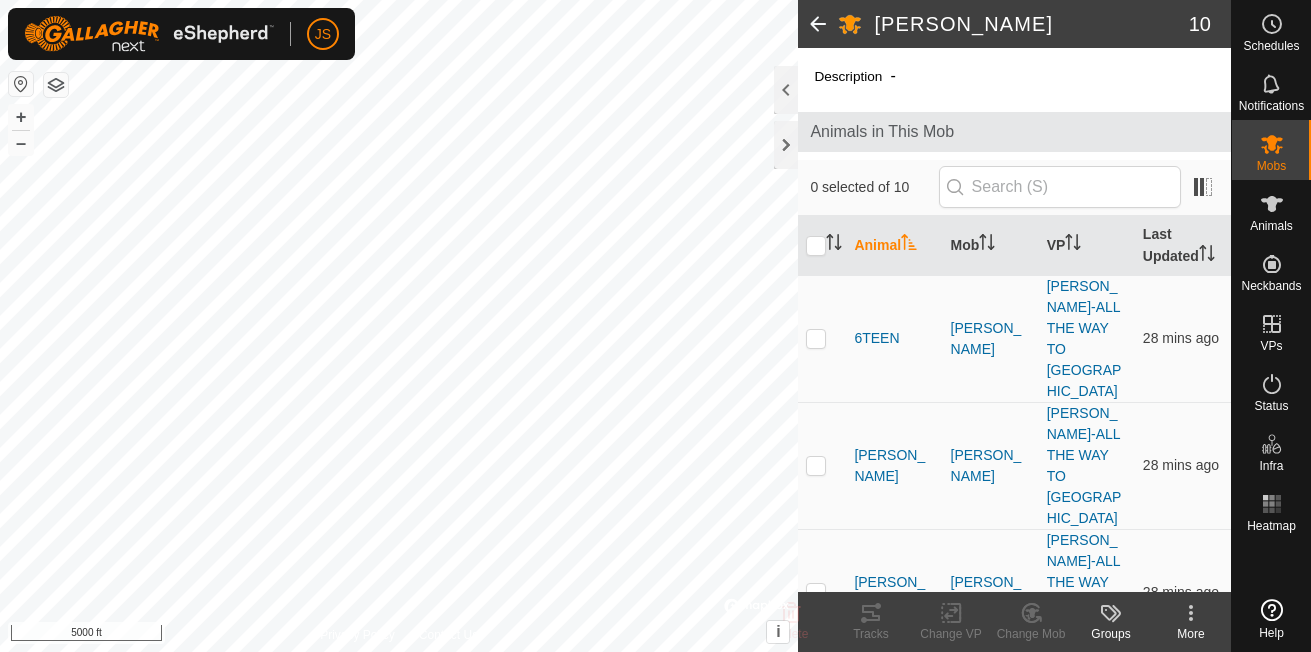 drag, startPoint x: 784, startPoint y: 85, endPoint x: 760, endPoint y: 79, distance: 24.738634 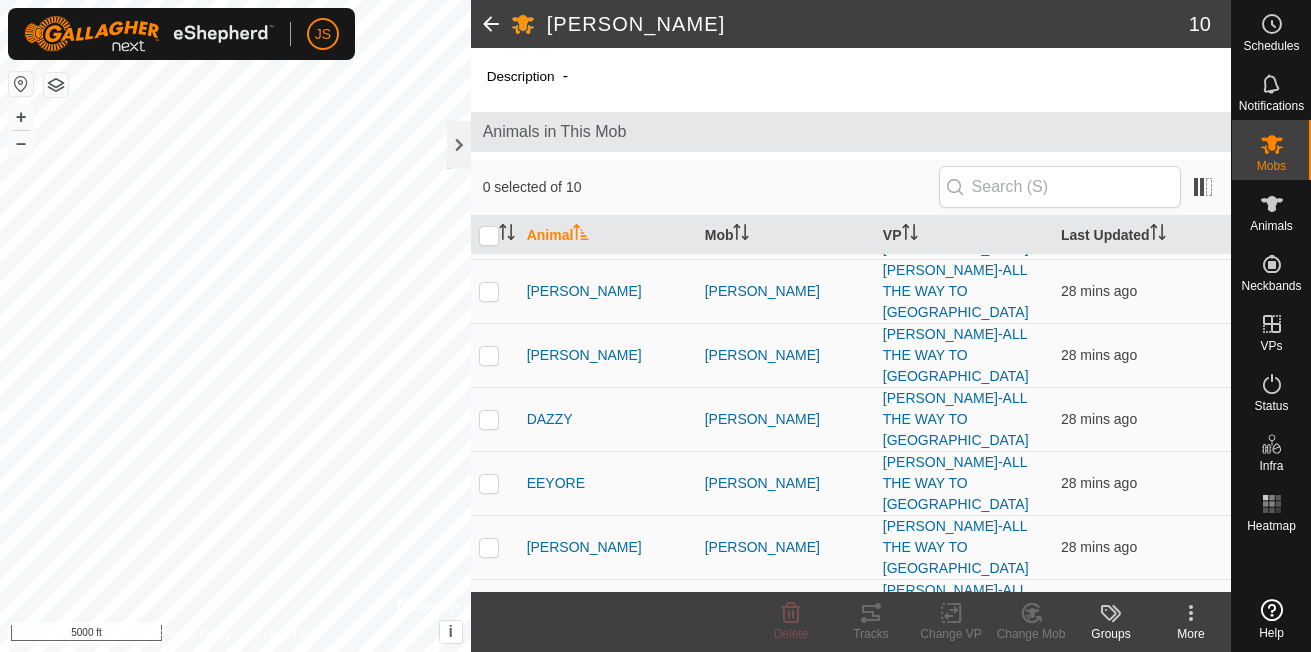 scroll, scrollTop: 93, scrollLeft: 0, axis: vertical 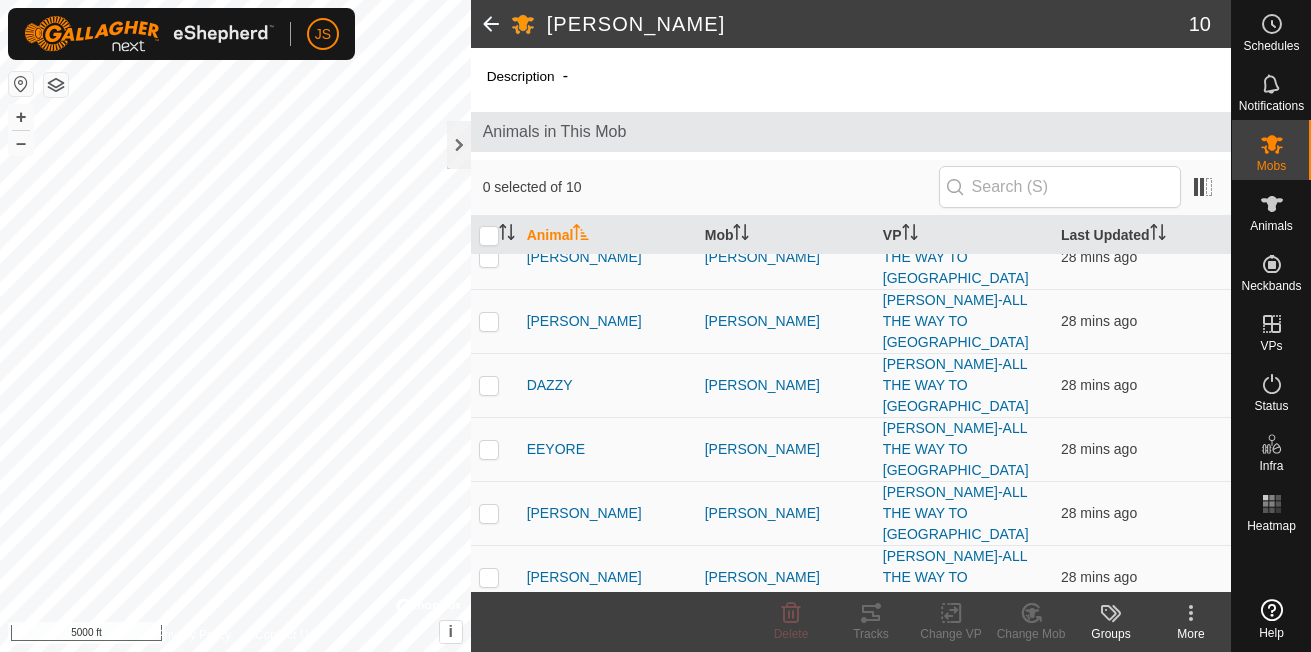 click at bounding box center [489, 769] 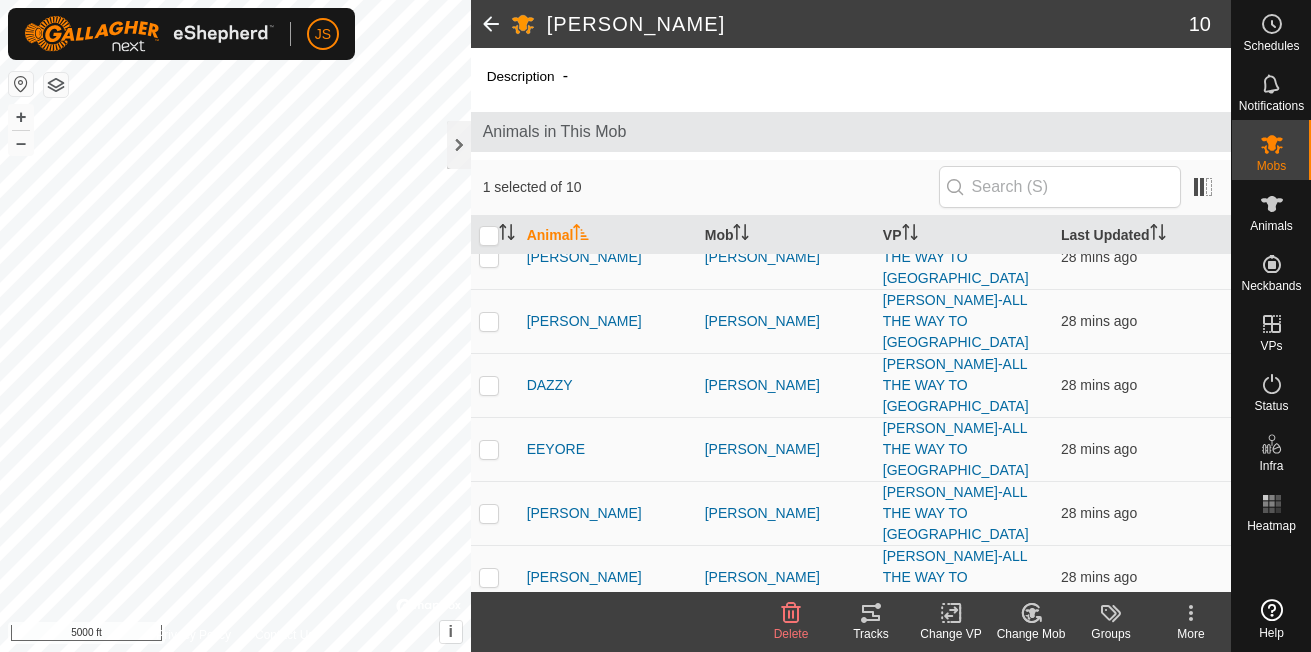 click 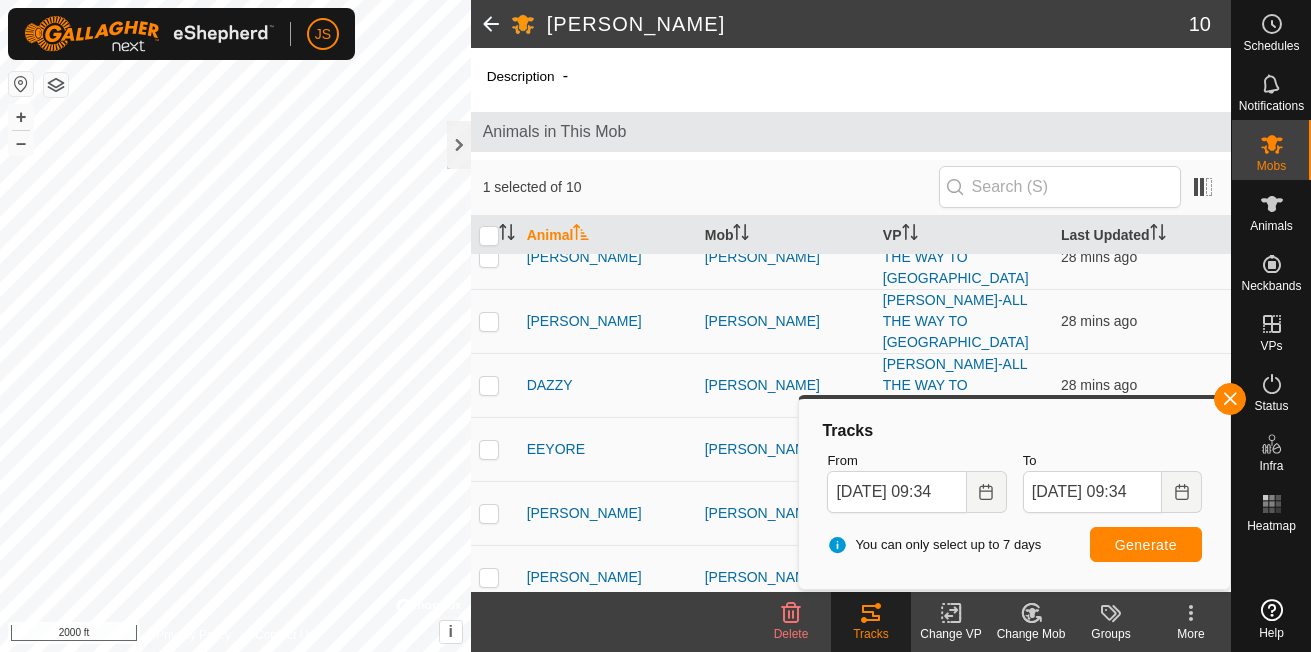click on "JS Schedules Notifications Mobs Animals Neckbands VPs Status Infra Heatmap Help [PERSON_NAME] 10 Description  - Animals in This Mob  1 selected of 10   Animal   Mob   VP   Last Updated   6TEEN   [PERSON_NAME]  [PERSON_NAME]-ALL THE WAY TO [GEOGRAPHIC_DATA]  28 mins ago  [PERSON_NAME]-ALL THE WAY TO SOUTH FENCE  28 mins ago  [PERSON_NAME]-ALL THE WAY TO SOUTH FENCE  28 mins ago  [PERSON_NAME]-ALL THE WAY TO SOUTH FENCE  28 mins ago  EEYORE   [PERSON_NAME]  [PERSON_NAME]-ALL THE WAY TO SOUTH FENCE  28 mins ago  [PERSON_NAME]-ALL THE WAY TO SOUTH FENCE  28 mins ago  [PERSON_NAME]-ALL THE WAY TO [GEOGRAPHIC_DATA]  28 mins ago  [PERSON_NAME]-ALL THE WAY TO SOUTH FENCE  28 mins ago  [PERSON_NAME]-ALL THE WAY TO [GEOGRAPHIC_DATA]  28 mins ago  [PERSON_NAME]-ALL THE WAY TO SOUTH FENCE  28 mins ago Delete  Tracks   Change VP   Change Mob   Groups   More  Privacy Policy Contact Us
[PERSON_NAME]
4064300106
+ –" at bounding box center (655, 326) 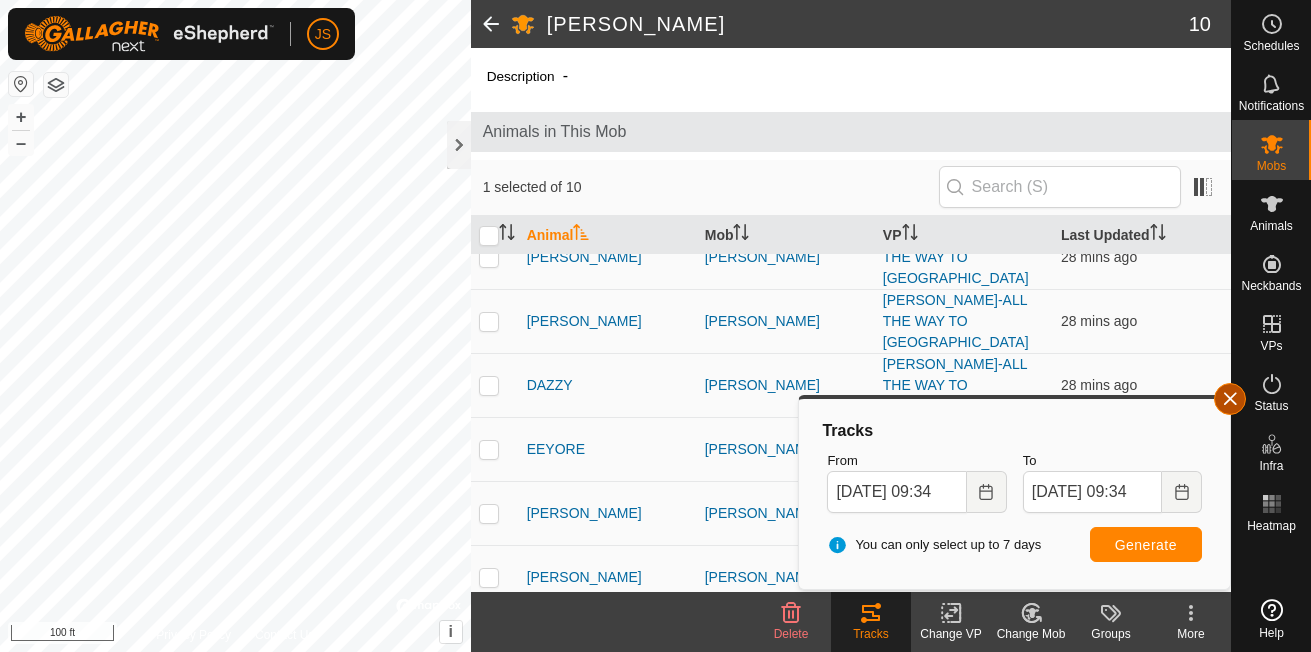 click at bounding box center [1230, 399] 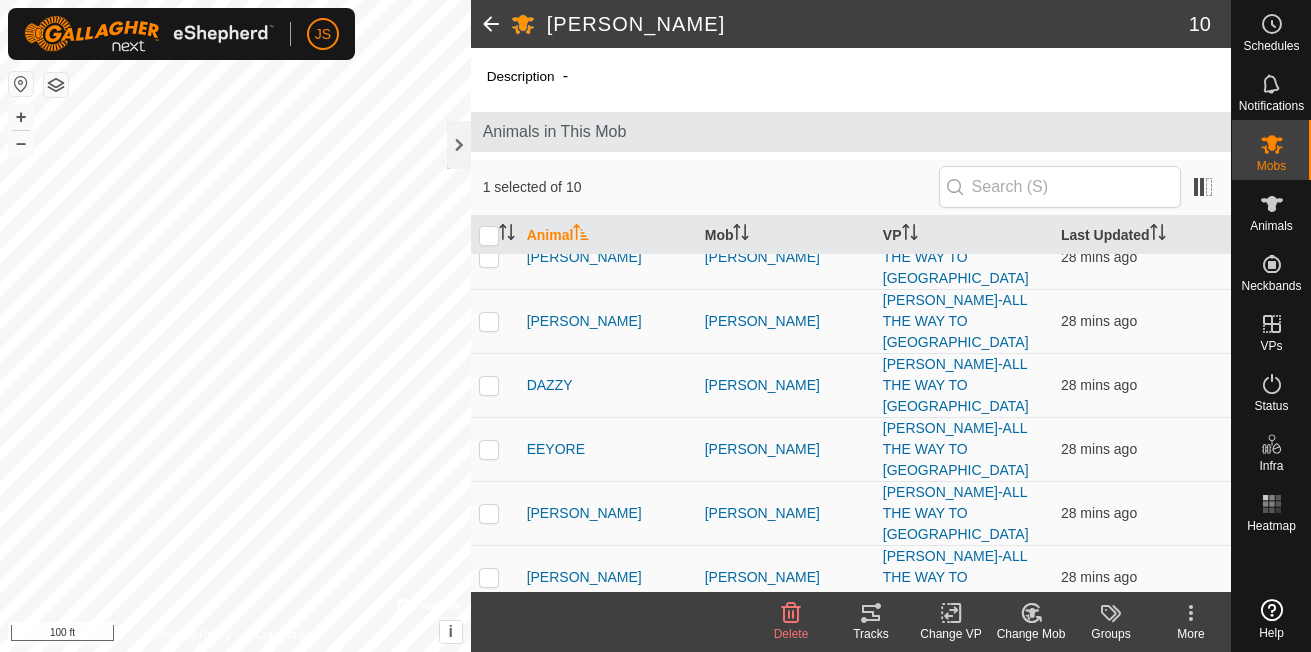click 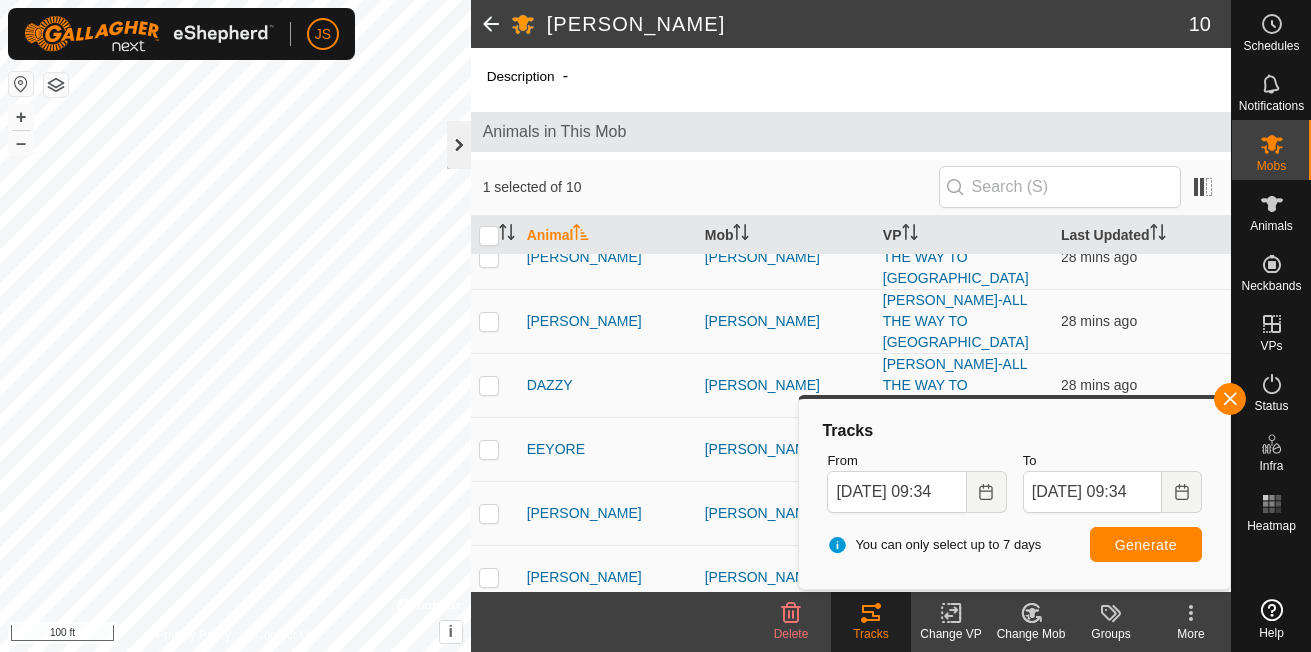 click 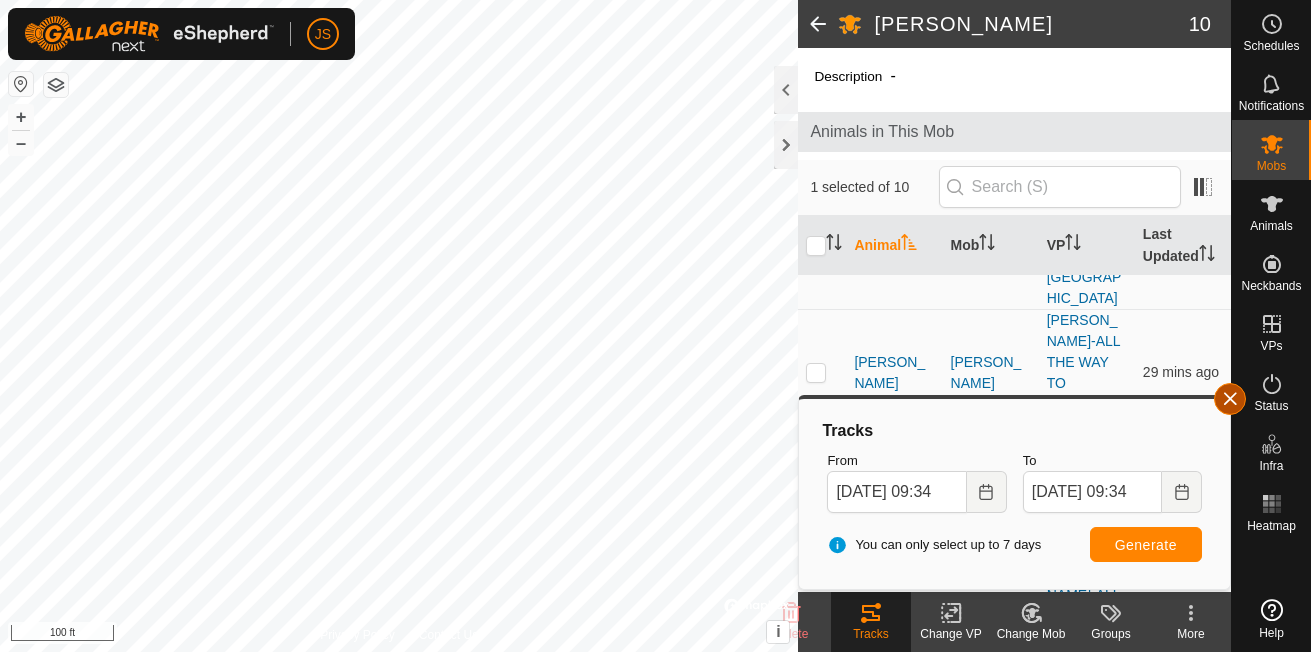 click at bounding box center (1230, 399) 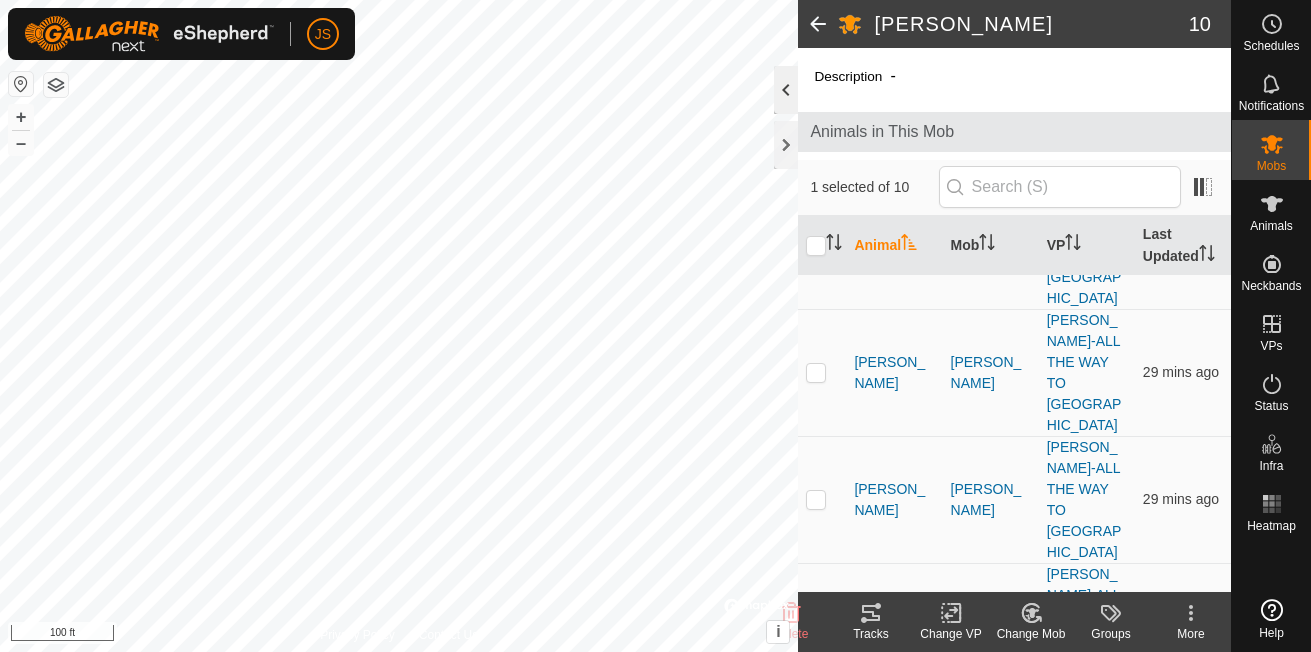 click 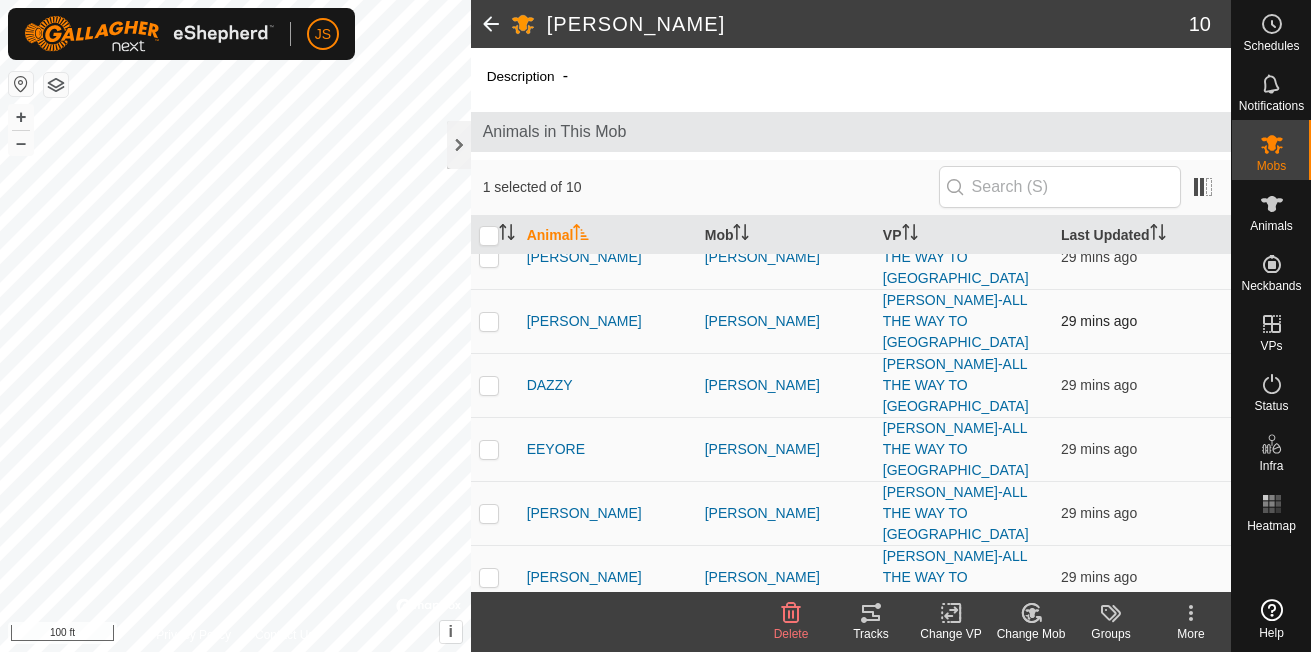 click at bounding box center (489, 321) 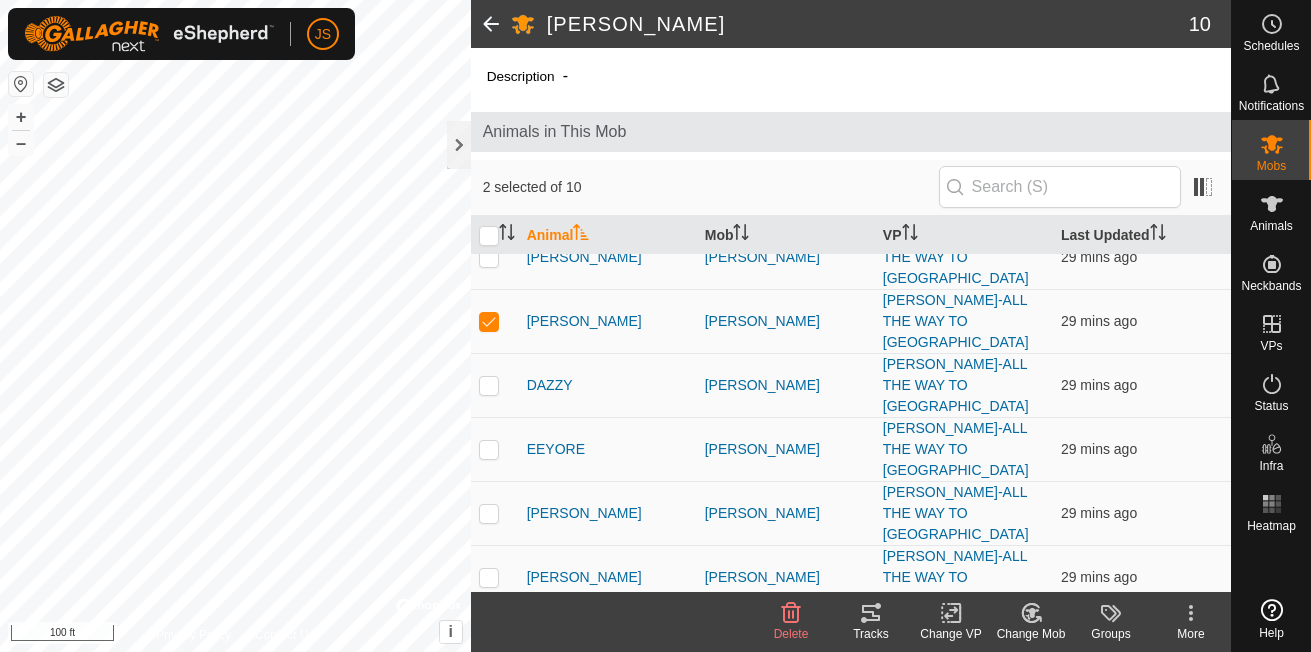click 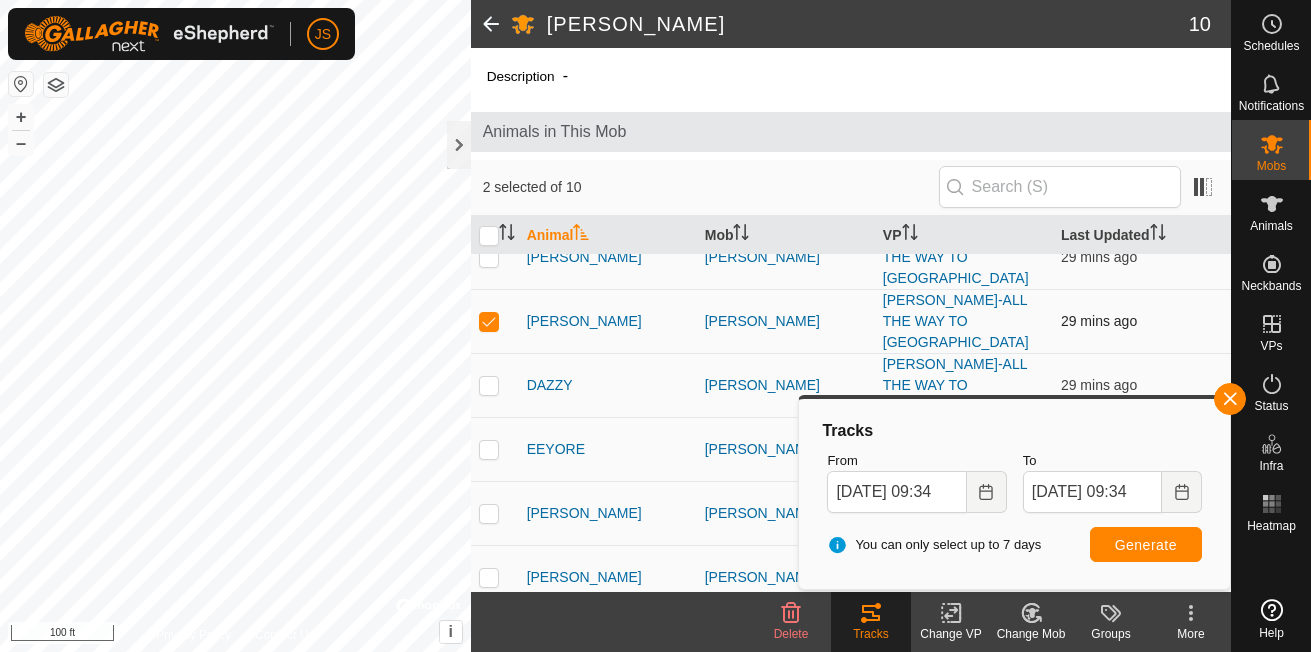 drag, startPoint x: 487, startPoint y: 265, endPoint x: 487, endPoint y: 276, distance: 11 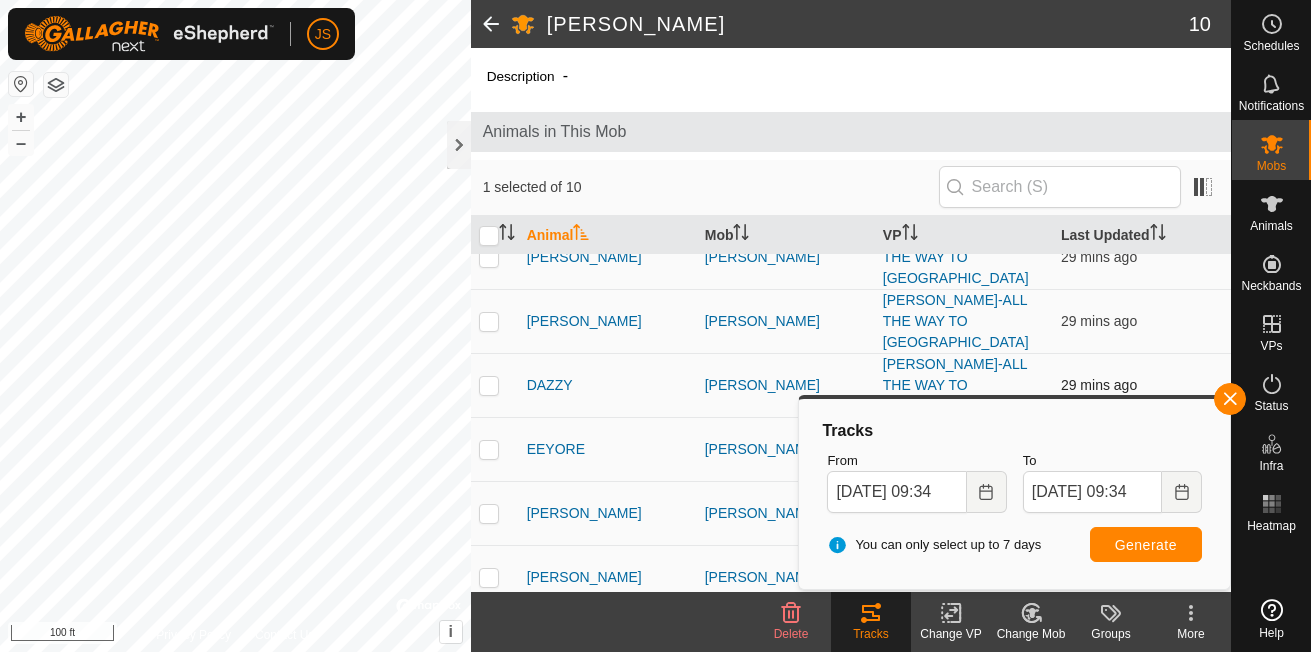 click at bounding box center (489, 385) 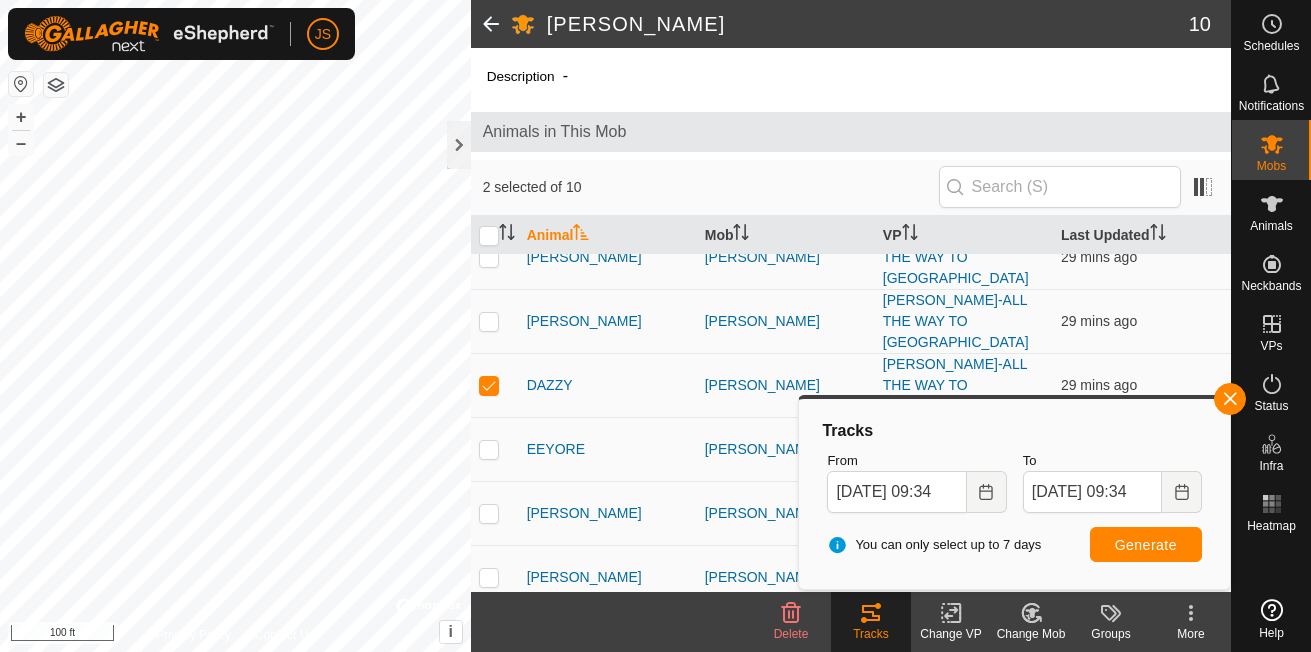 click at bounding box center [489, 769] 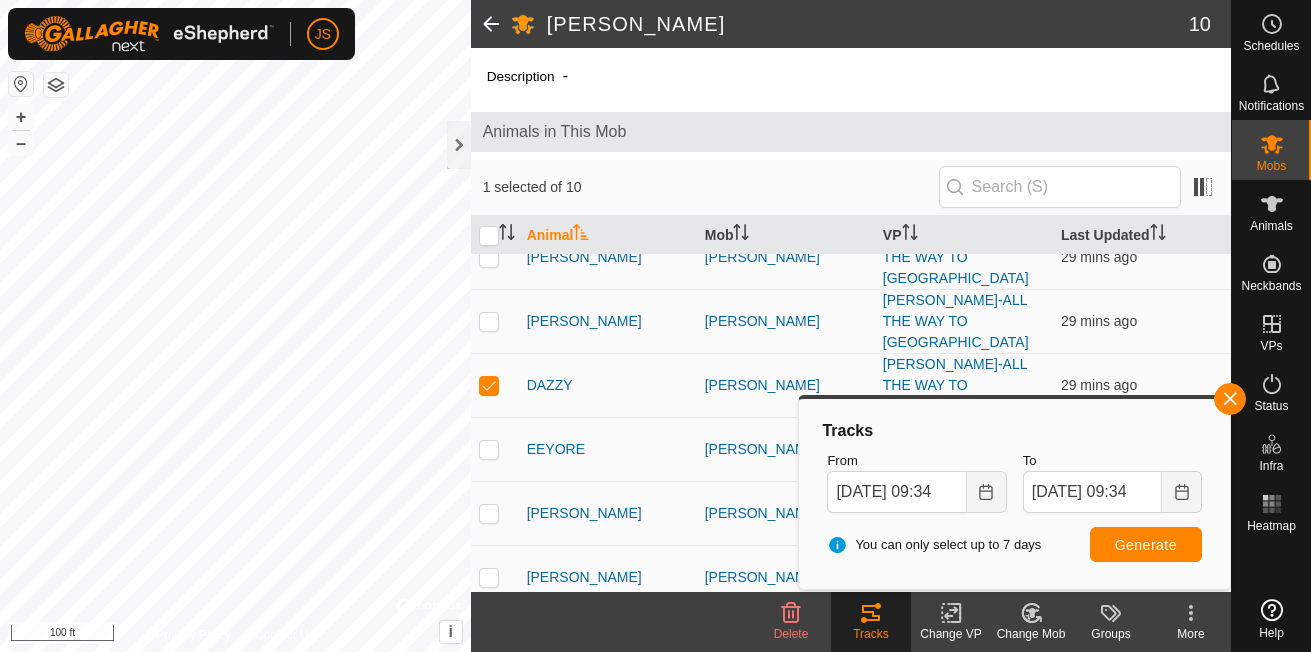 click 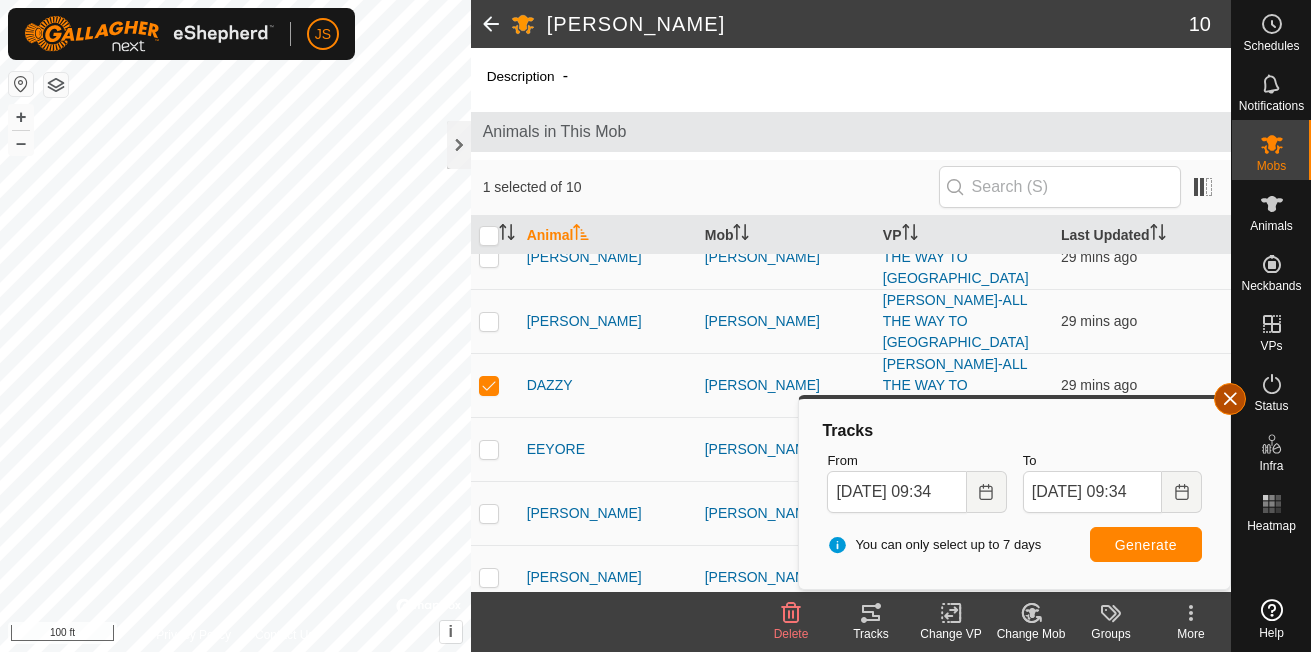 click at bounding box center (1230, 399) 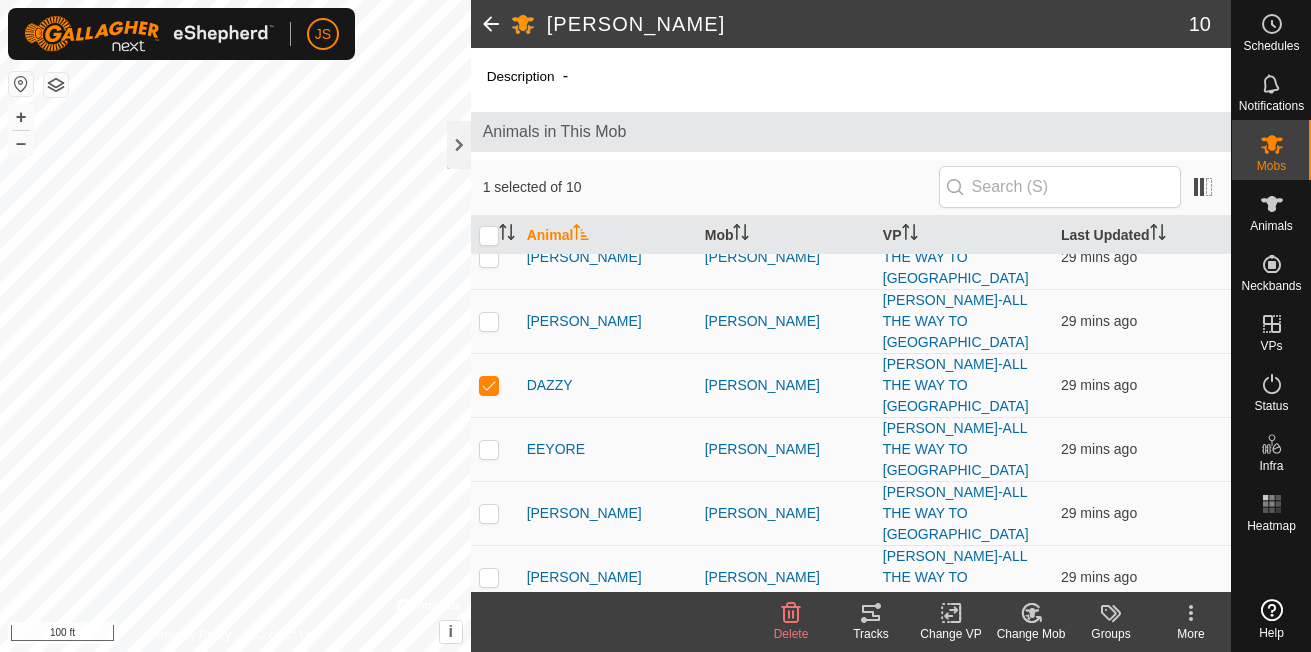 click 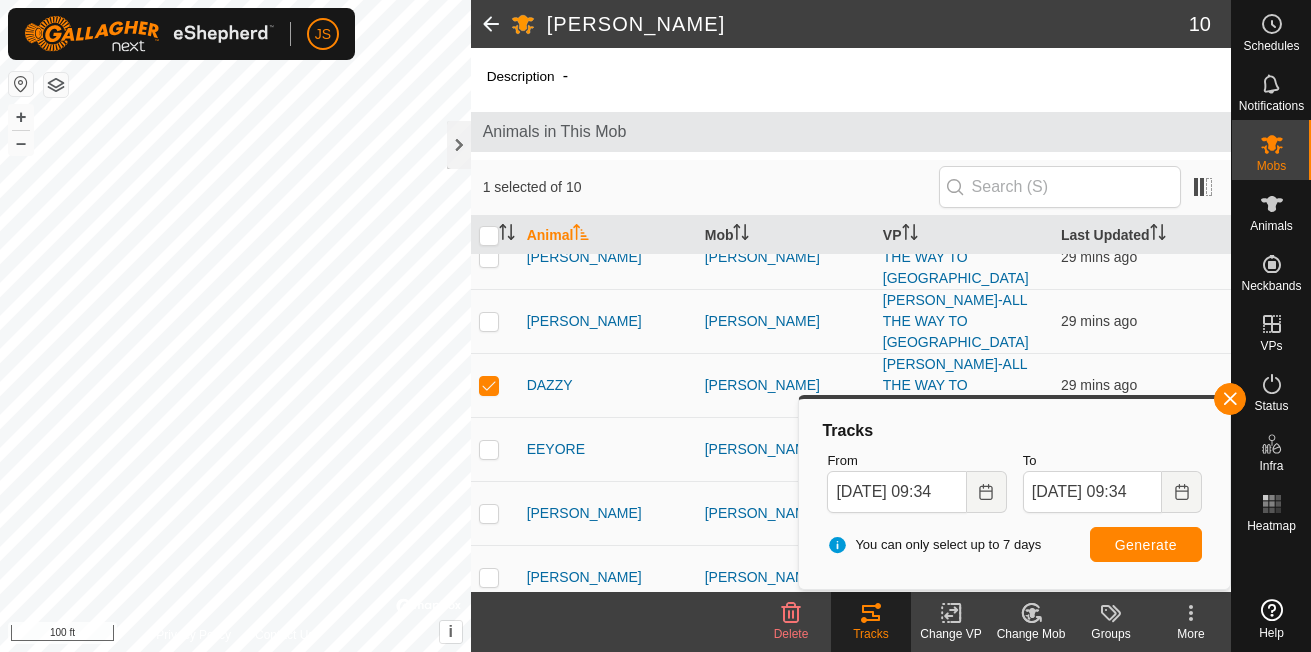 drag, startPoint x: 1228, startPoint y: 396, endPoint x: 1191, endPoint y: 375, distance: 42.544094 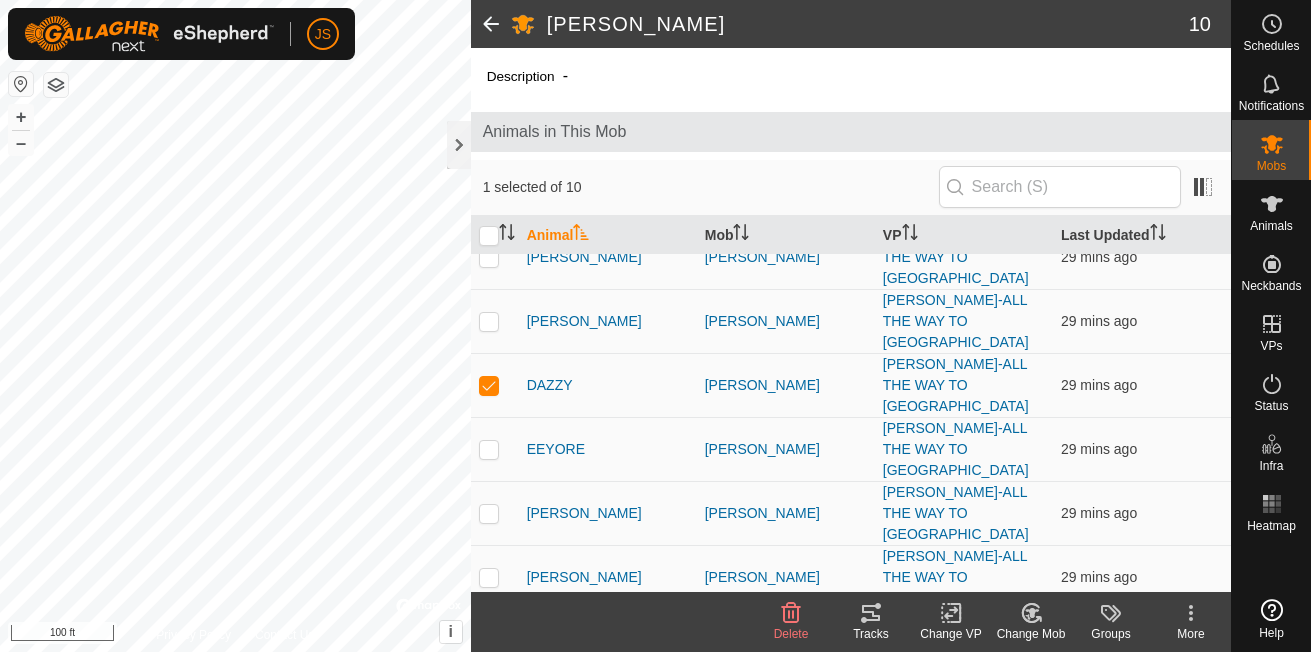 click at bounding box center (489, 769) 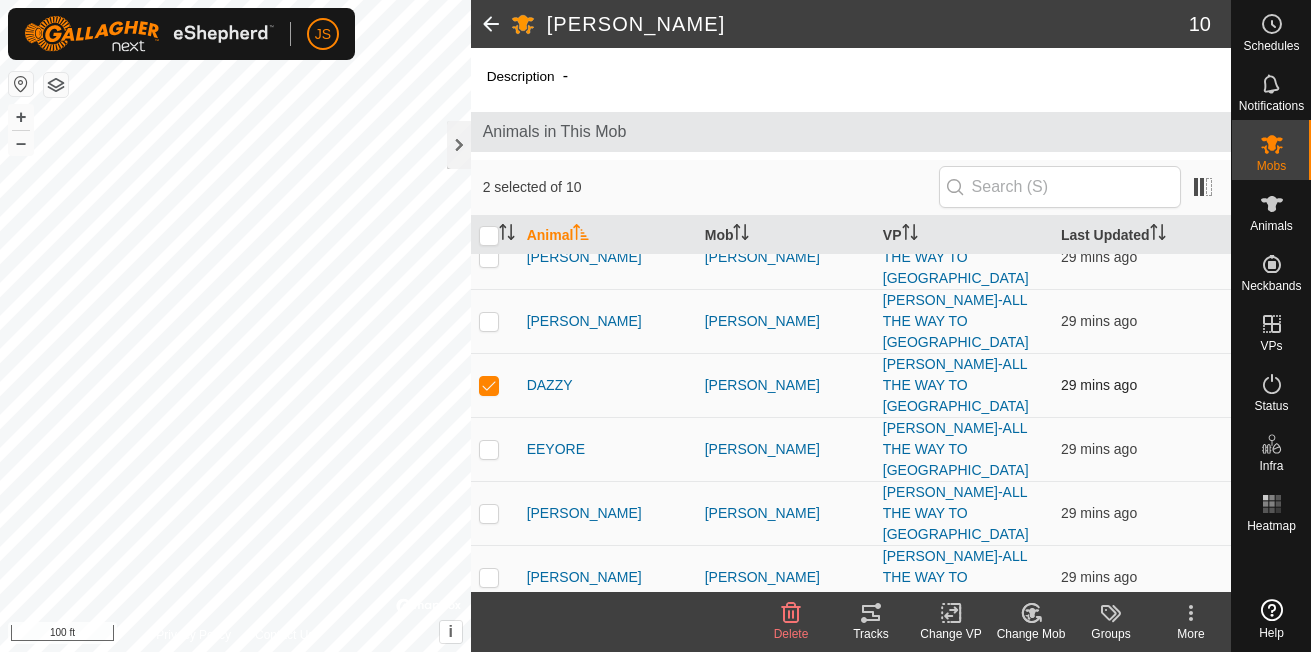 click at bounding box center (489, 385) 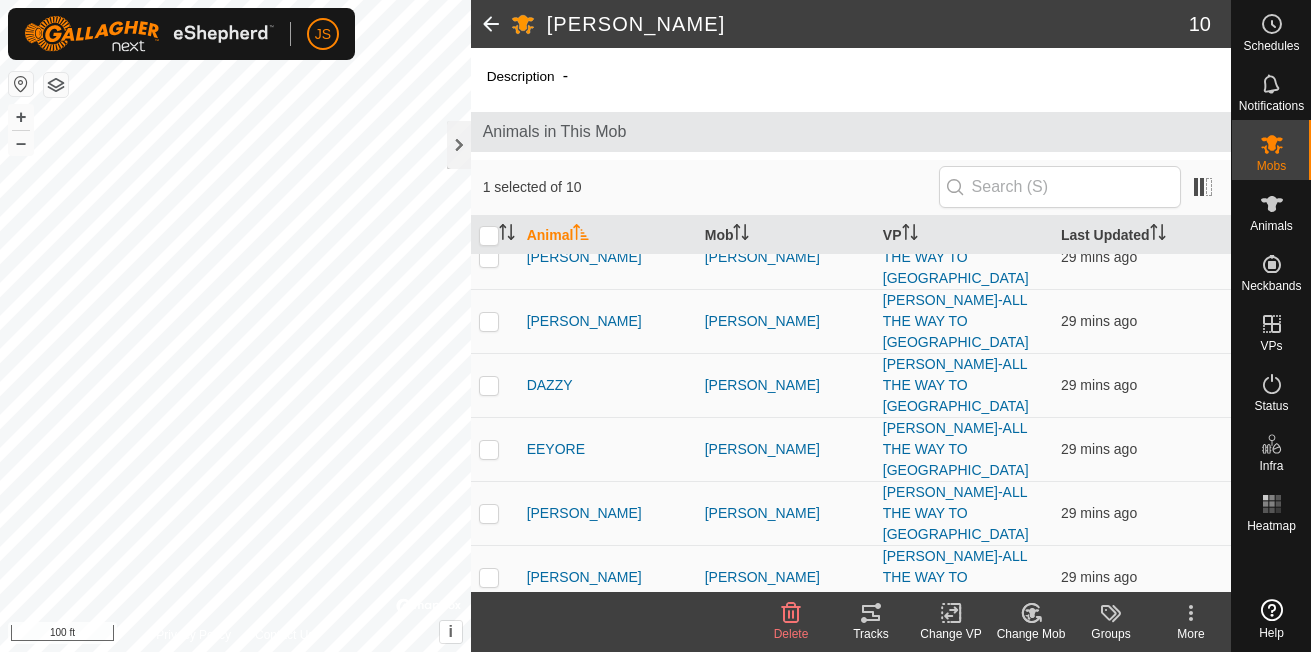 drag, startPoint x: 487, startPoint y: 480, endPoint x: 560, endPoint y: 503, distance: 76.537575 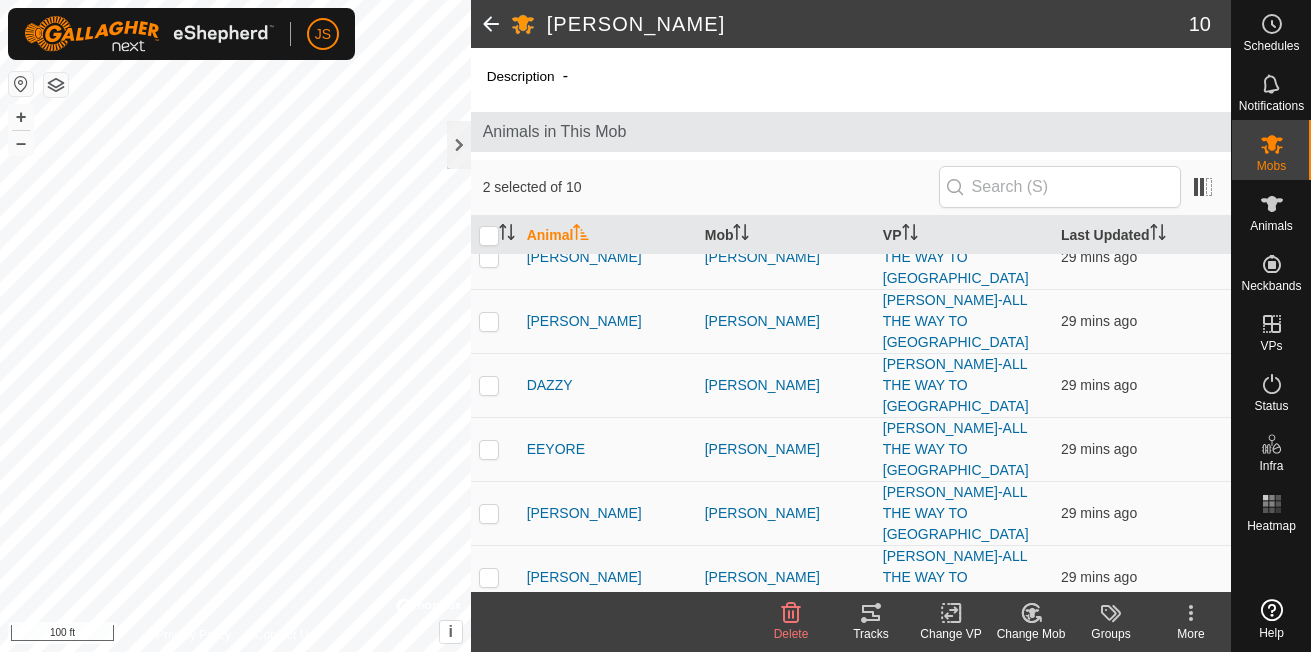 click 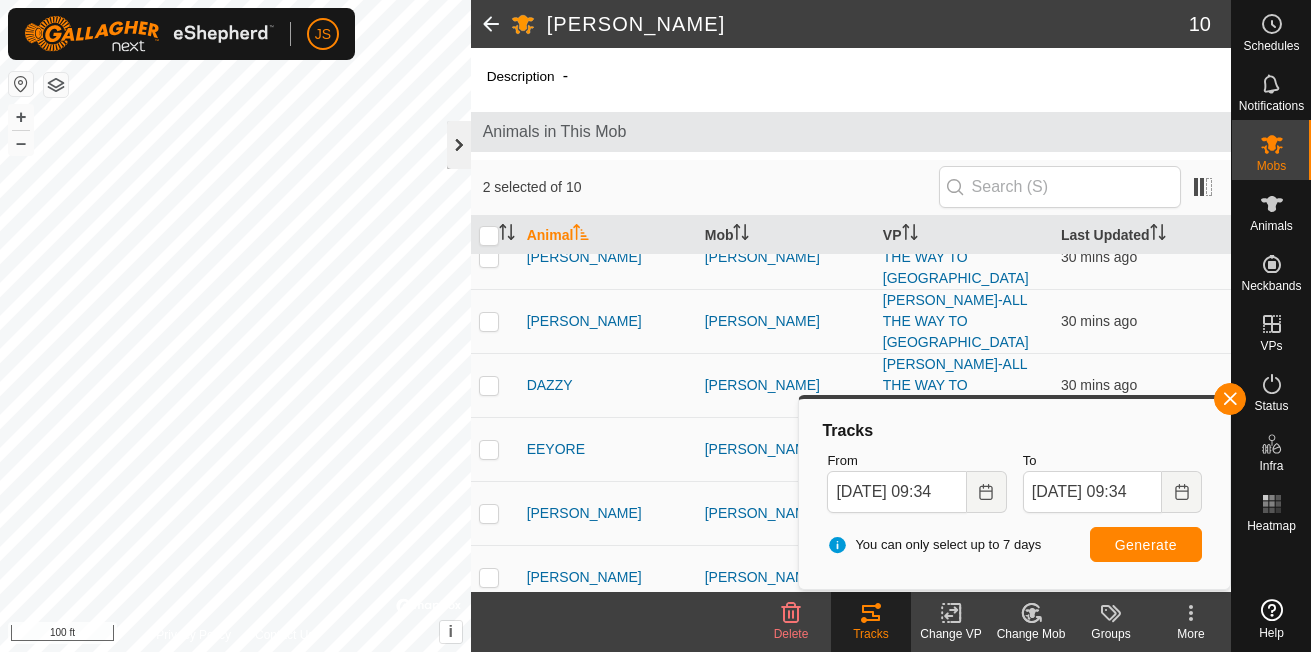 click 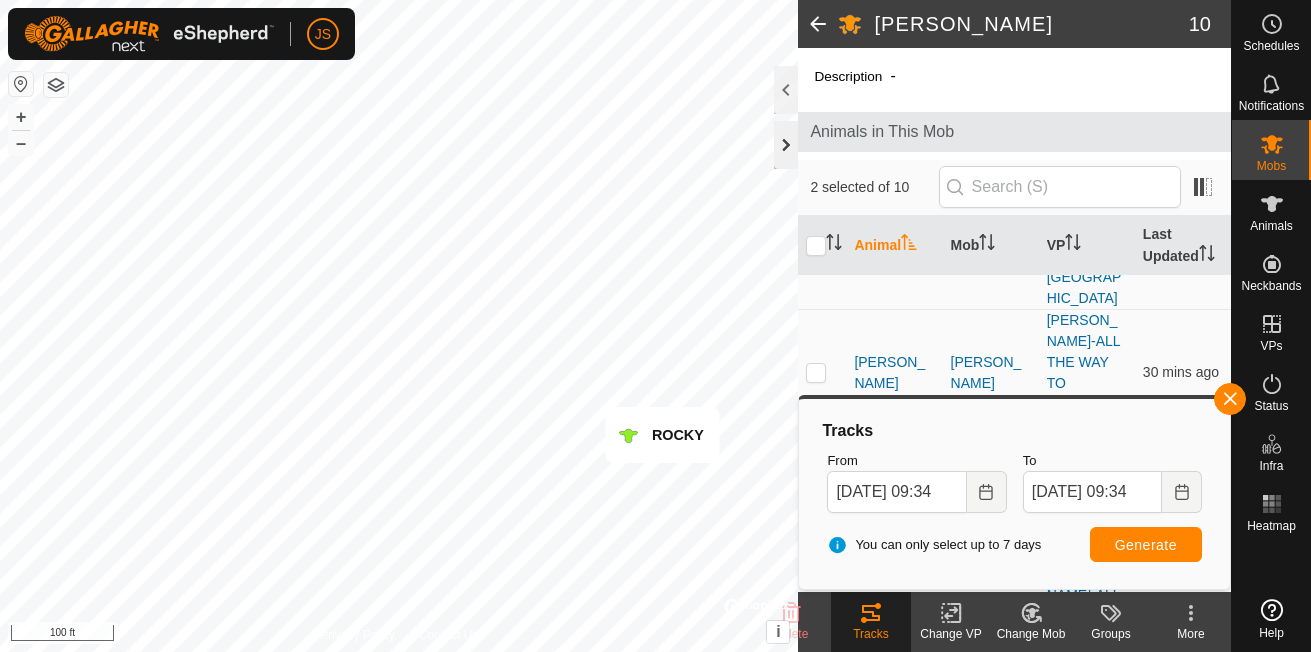 click 